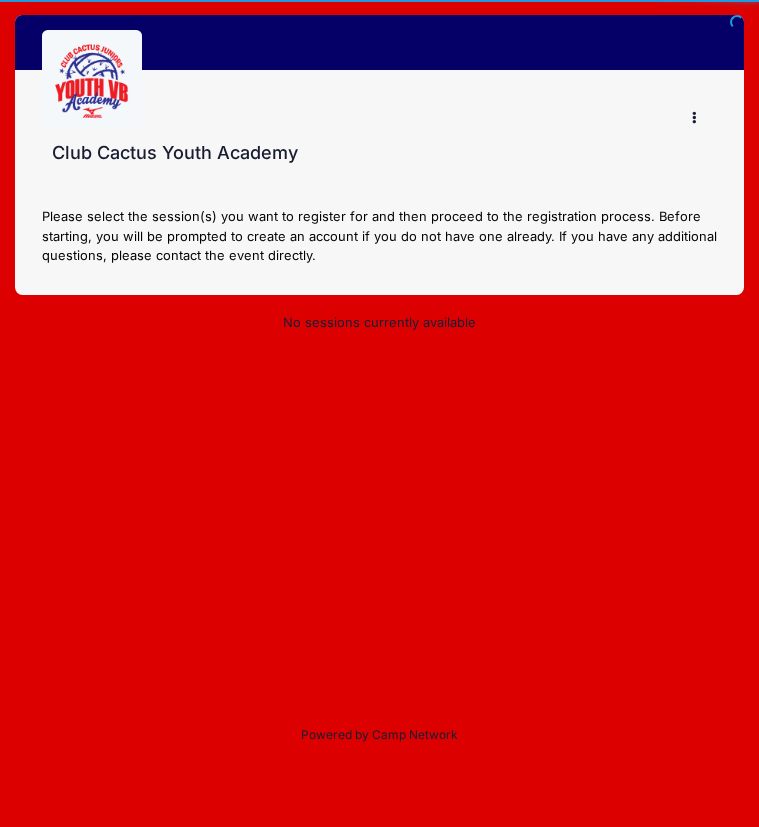 scroll, scrollTop: 0, scrollLeft: 0, axis: both 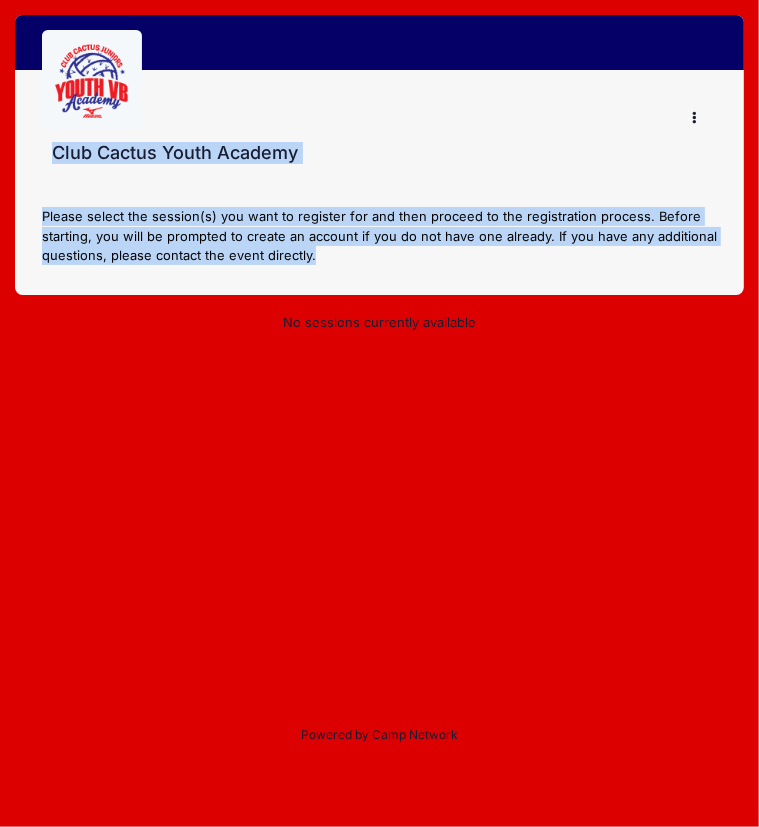 drag, startPoint x: 324, startPoint y: 264, endPoint x: 49, endPoint y: 128, distance: 306.79147 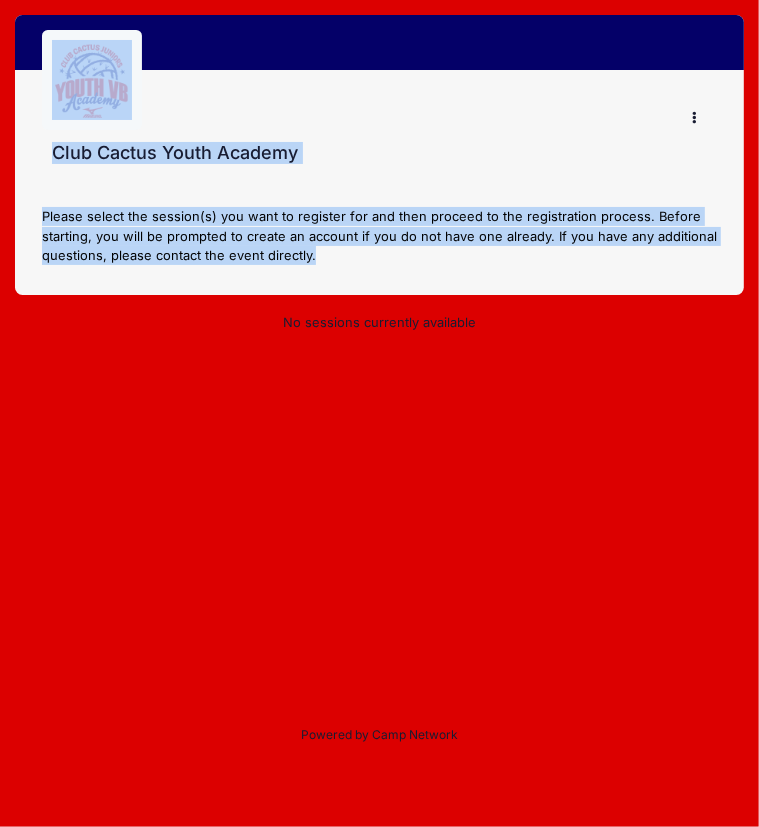 drag, startPoint x: 49, startPoint y: 128, endPoint x: 161, endPoint y: 179, distance: 123.065025 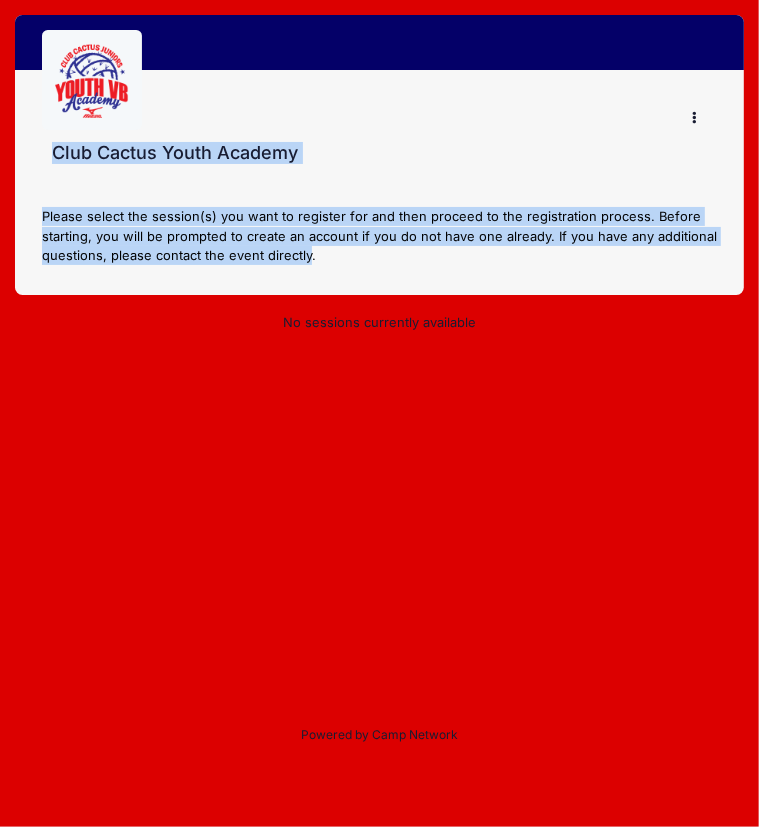 drag, startPoint x: 308, startPoint y: 255, endPoint x: 20, endPoint y: 154, distance: 305.19666 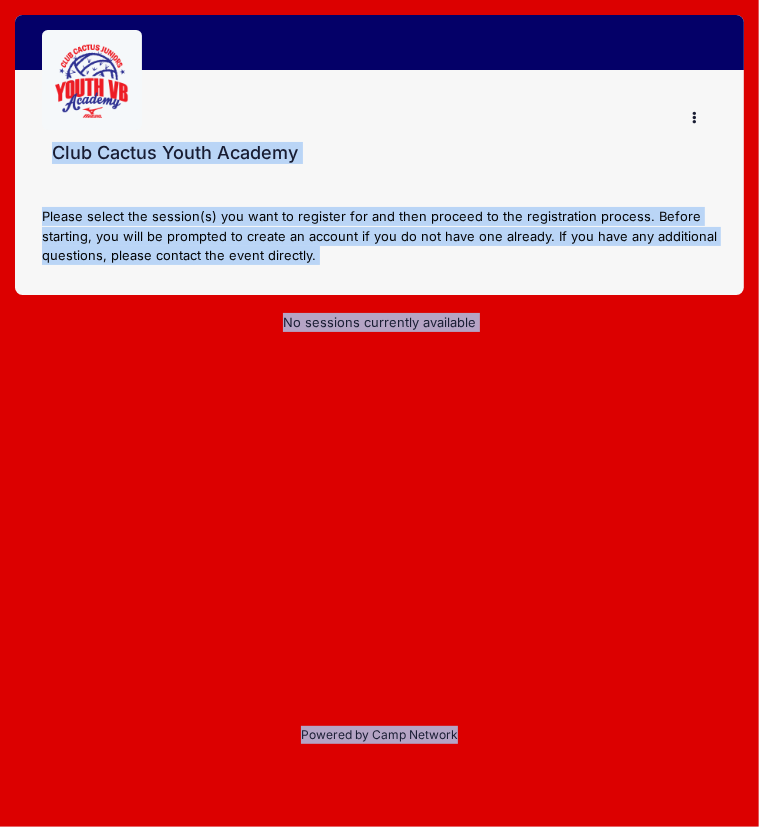 drag, startPoint x: 49, startPoint y: 149, endPoint x: 460, endPoint y: 878, distance: 836.87634 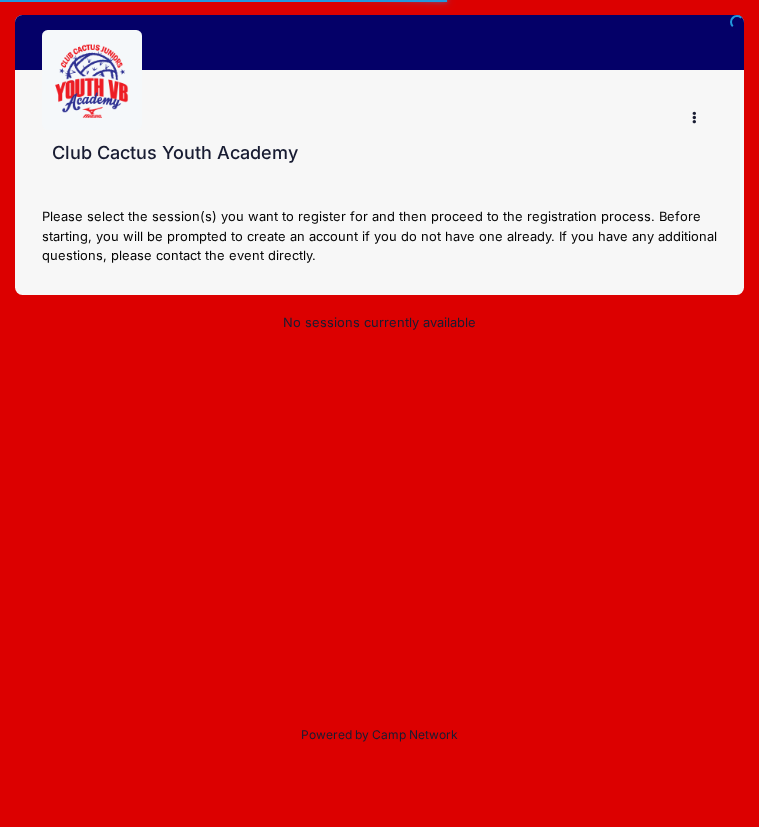 scroll, scrollTop: 0, scrollLeft: 0, axis: both 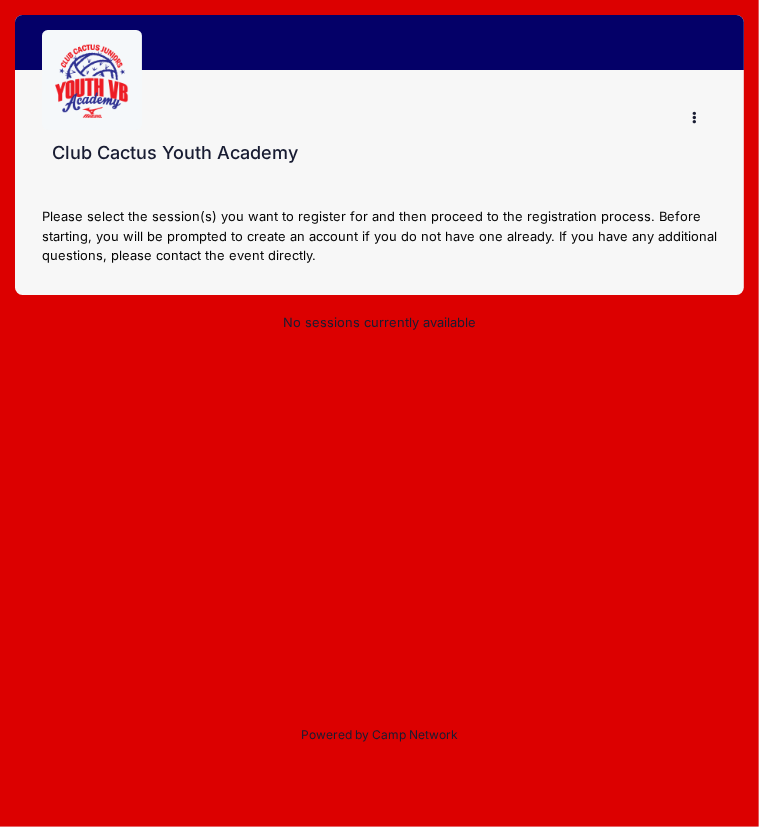 click at bounding box center [696, 118] 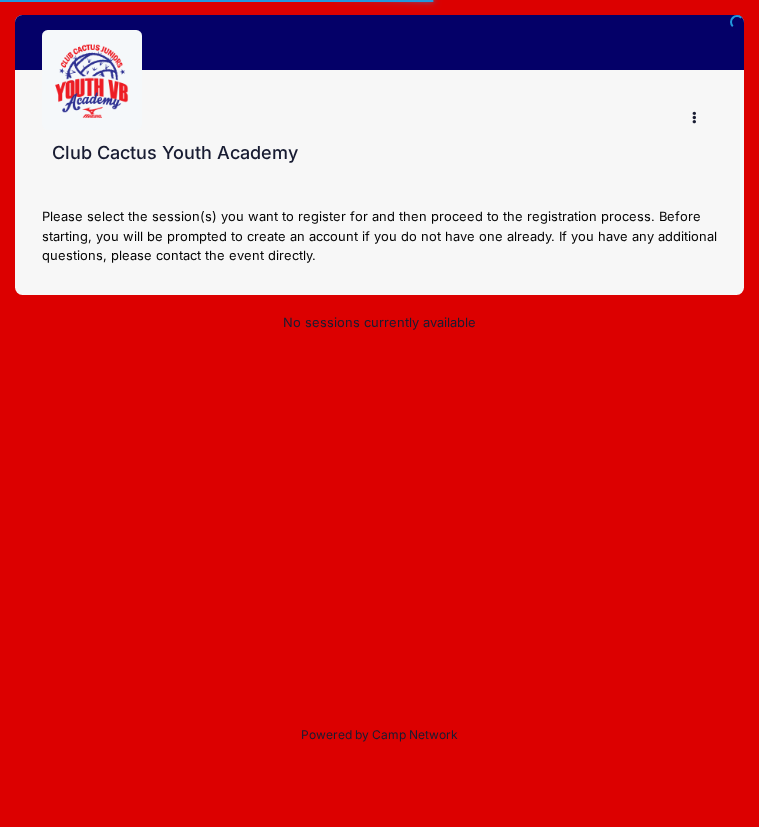 scroll, scrollTop: 0, scrollLeft: 0, axis: both 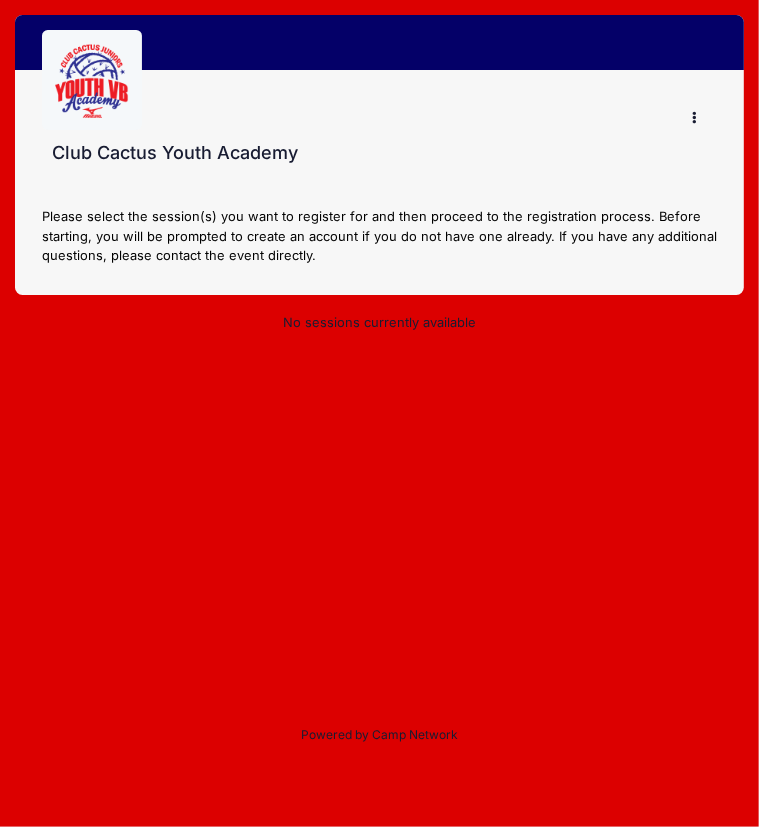 click at bounding box center [695, 117] 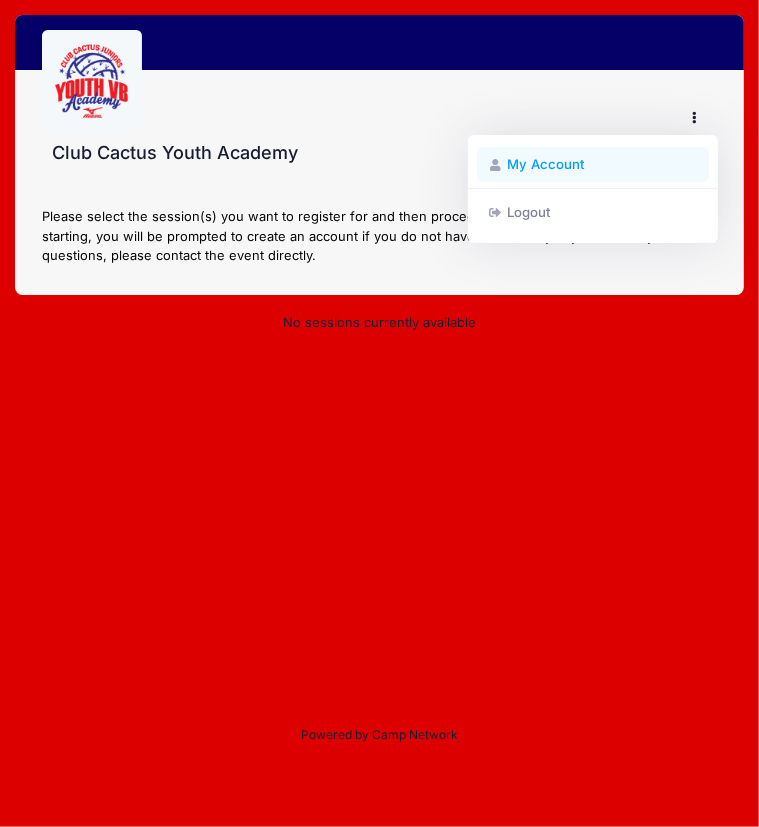 click on "My Account" at bounding box center (593, 164) 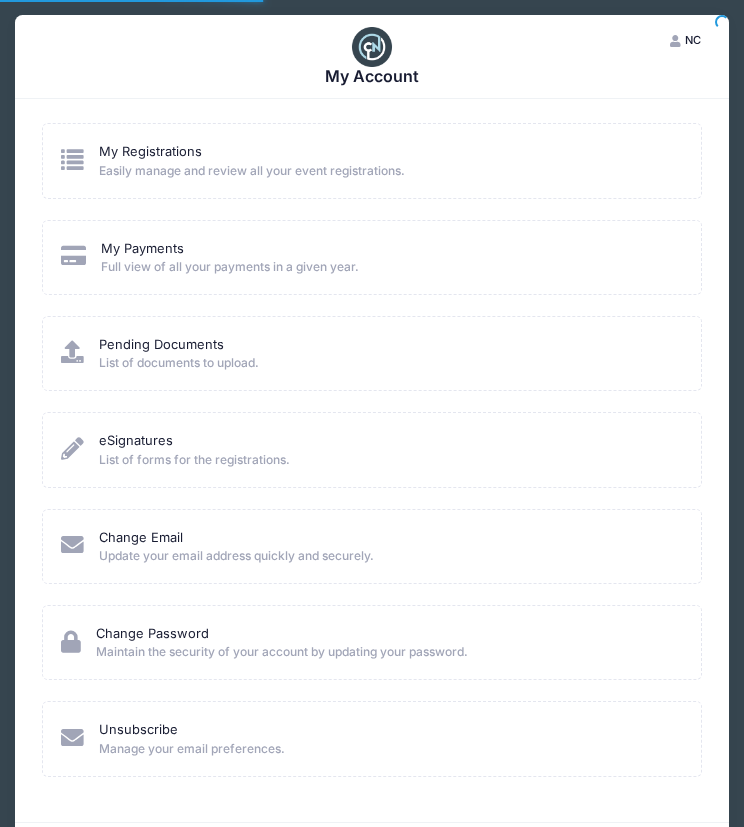 scroll, scrollTop: 0, scrollLeft: 0, axis: both 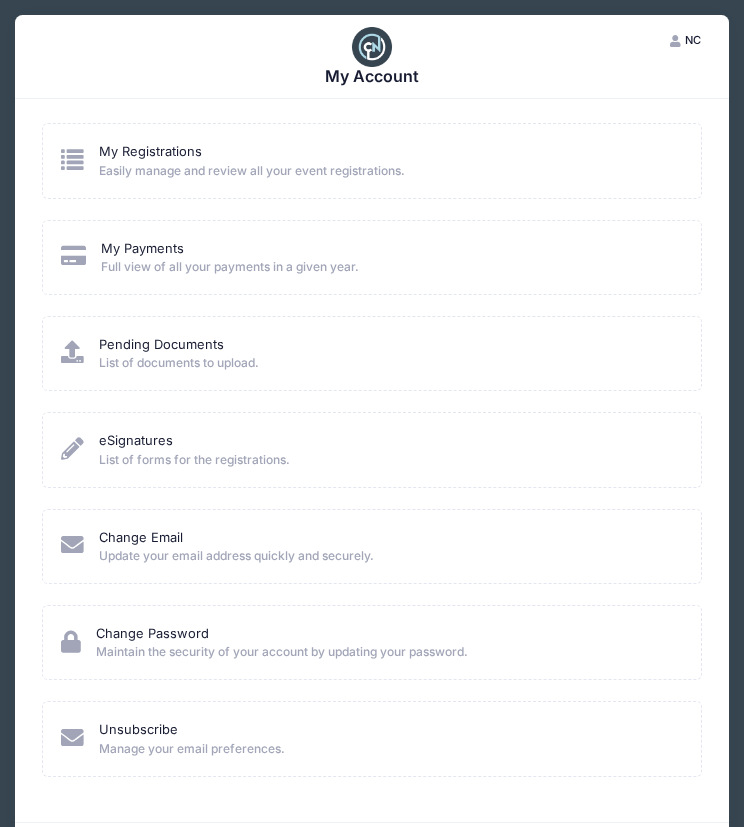 click on "Easily manage and review all your event registrations." at bounding box center [252, 171] 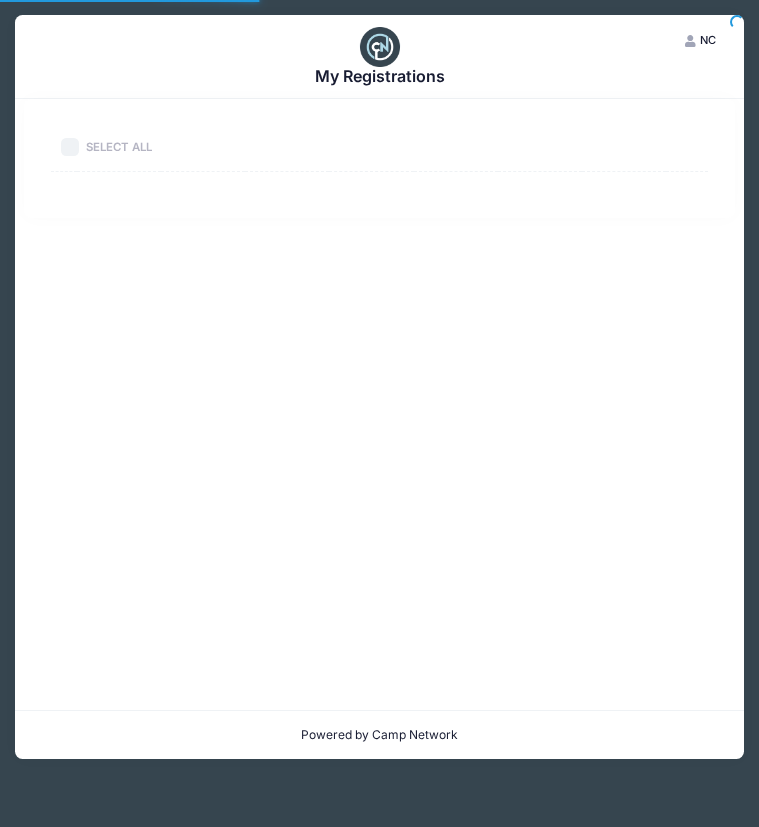 scroll, scrollTop: 0, scrollLeft: 0, axis: both 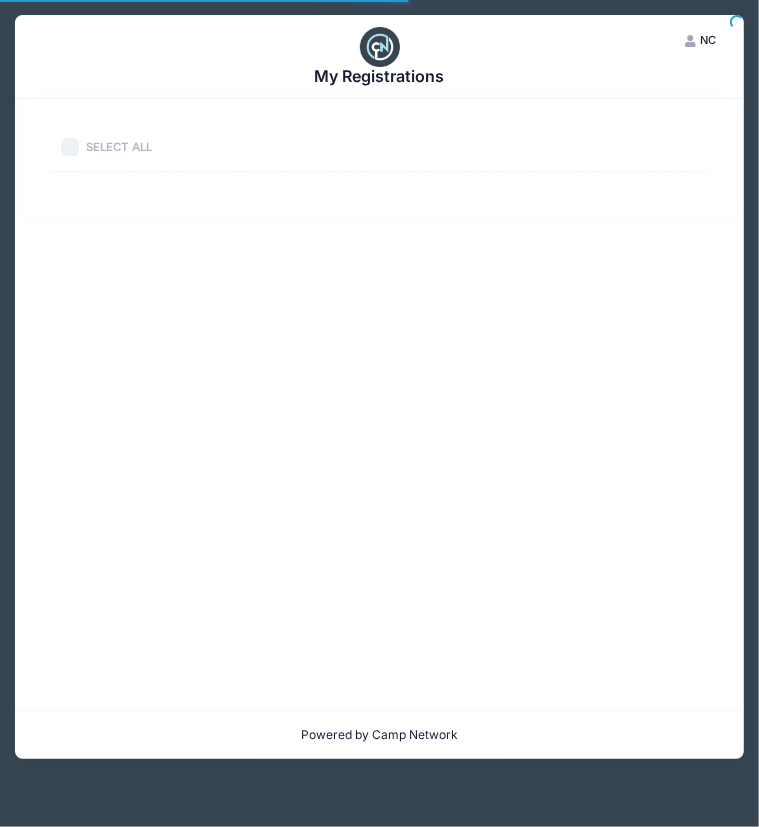 select on "50" 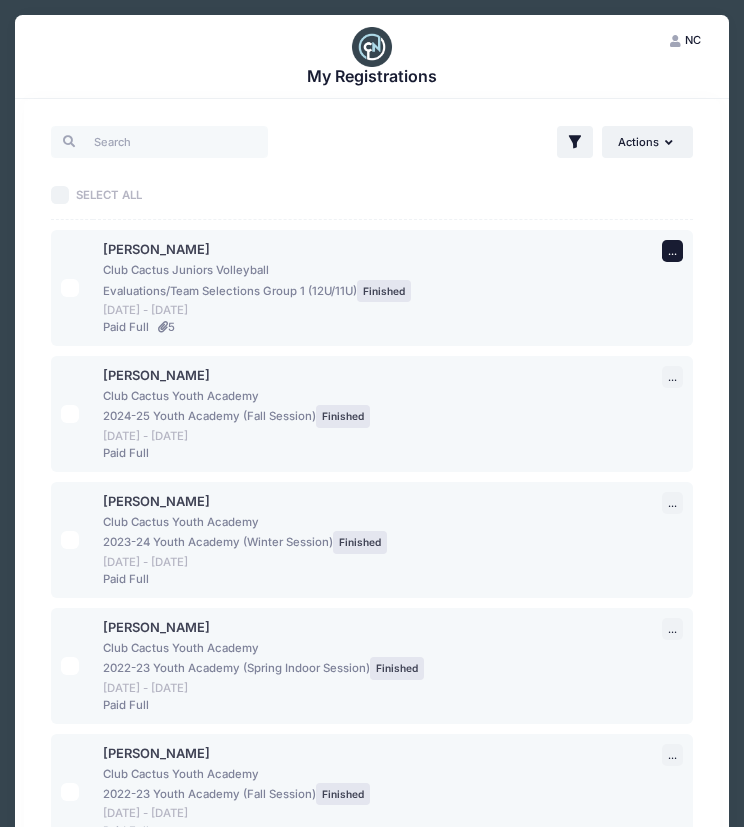 click on "..." at bounding box center [672, 251] 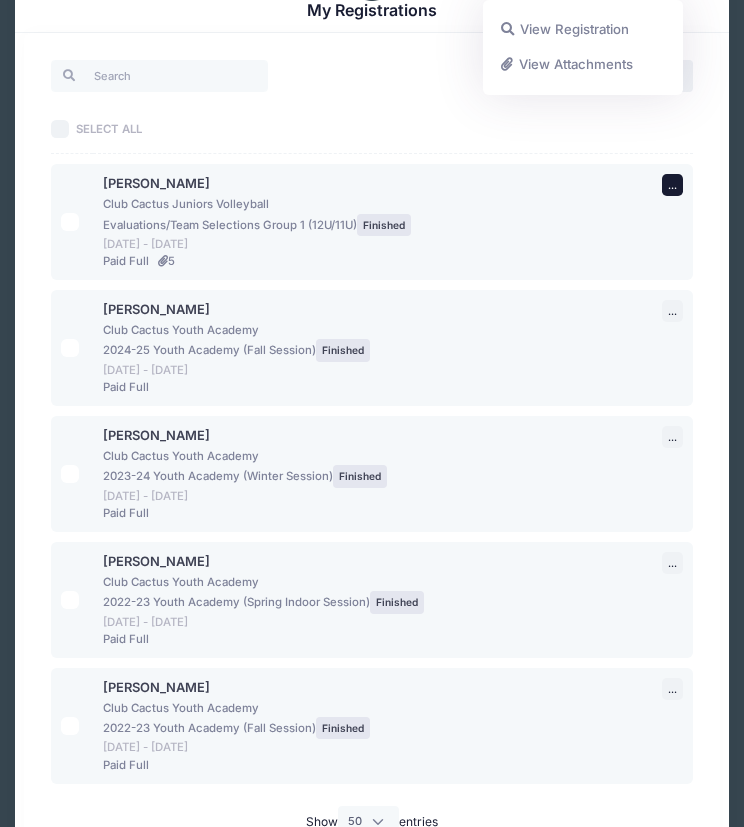 scroll, scrollTop: 0, scrollLeft: 0, axis: both 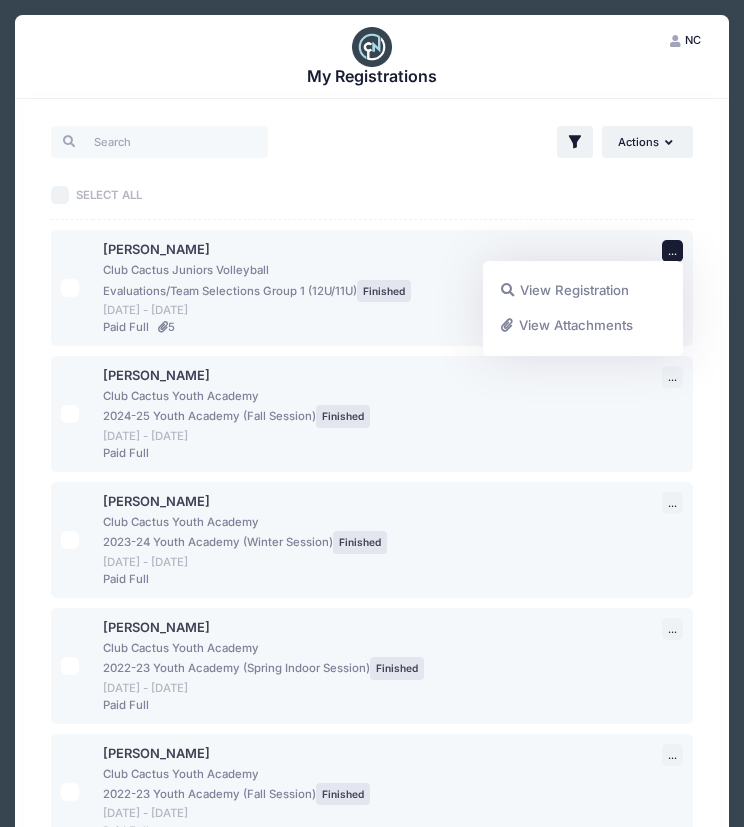 click on "Club Cactus Youth Academy 2023-24 Youth Academy (Winter Session)  Finished" at bounding box center [393, 533] 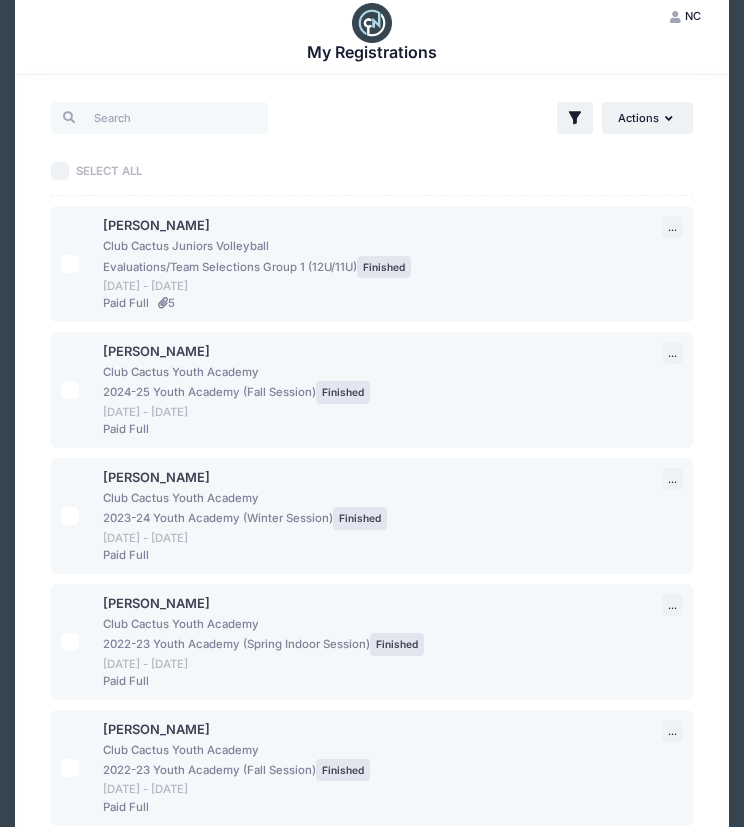 scroll, scrollTop: 0, scrollLeft: 0, axis: both 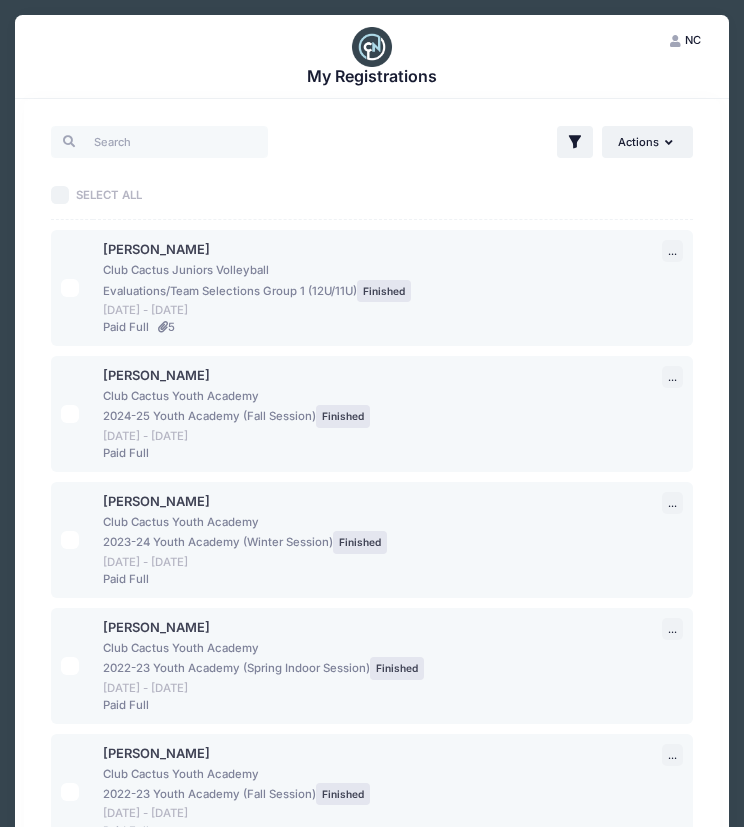 click on "NC" at bounding box center [693, 40] 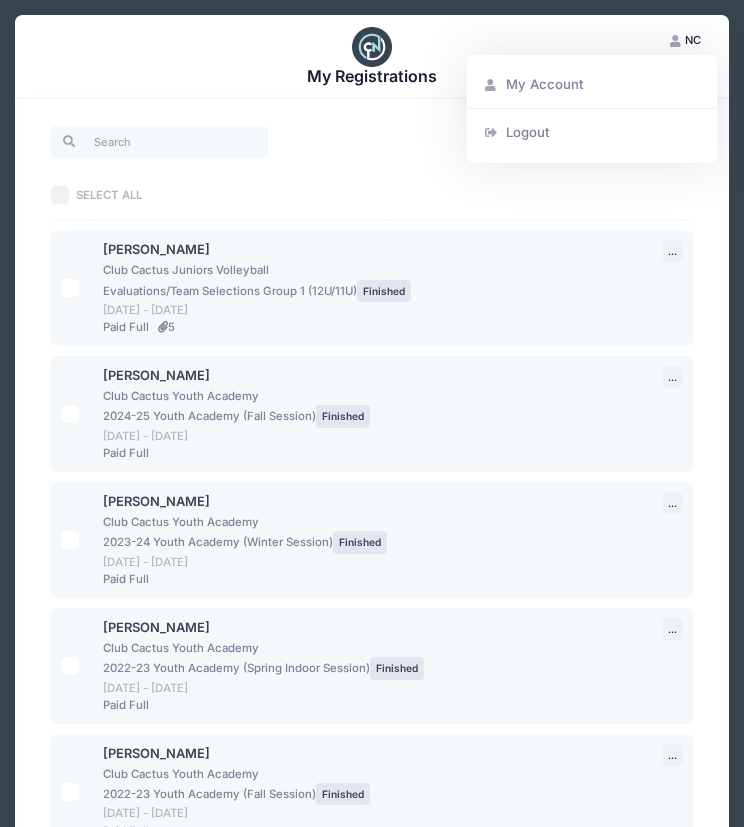 click on "Filter
Filter Options
Show:
Current Registrations
Past Registratations
Pending Registrations
Actions      Submit Payment
Upload Required Documents
Pending Documents
eSignatures Submit Payment
Select All" at bounding box center (372, 569) 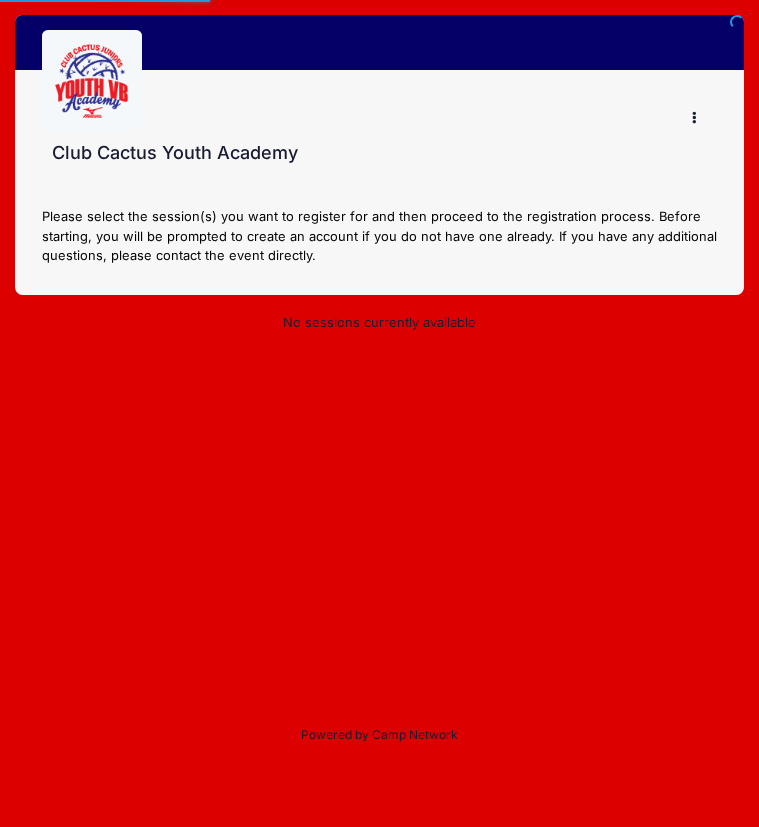 scroll, scrollTop: 0, scrollLeft: 0, axis: both 